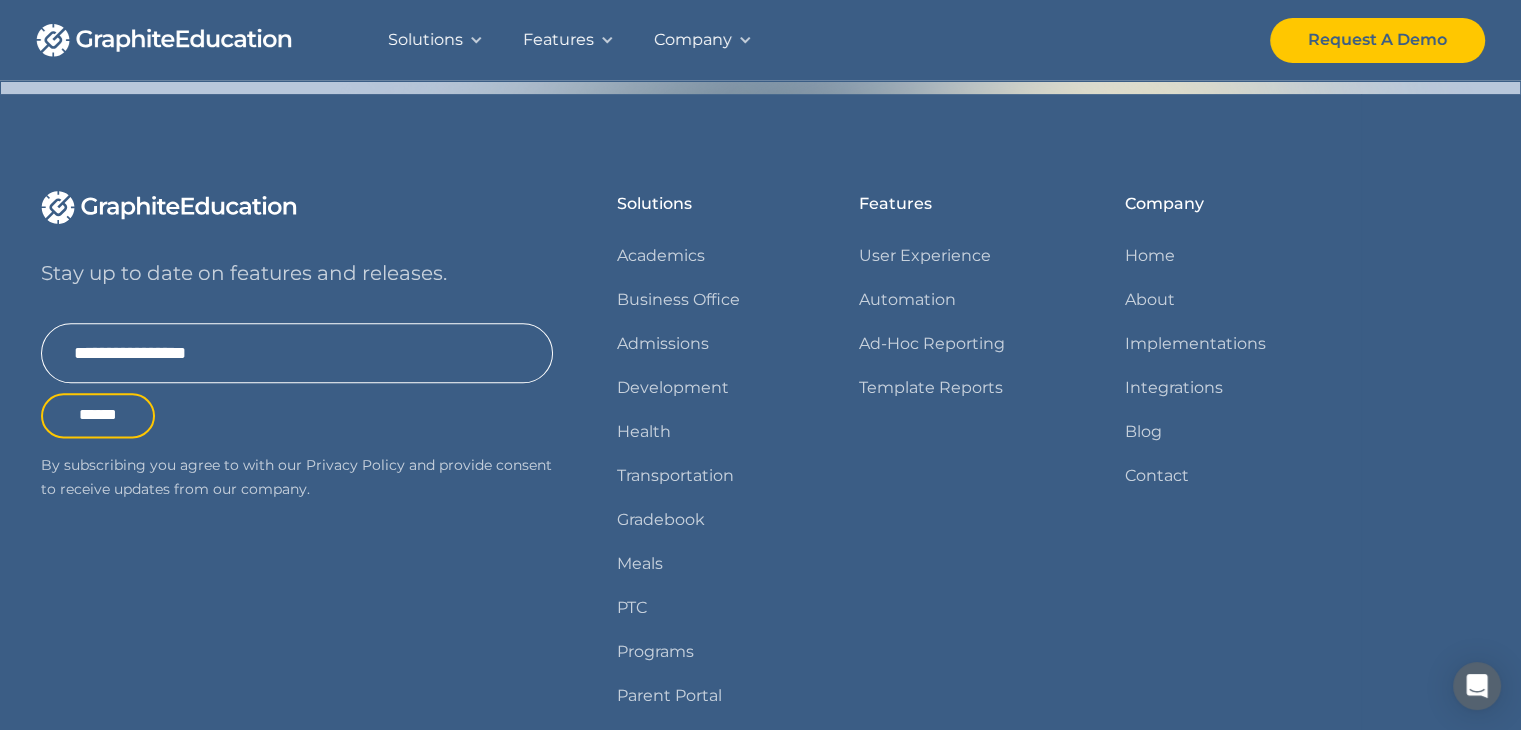 scroll, scrollTop: 2500, scrollLeft: 0, axis: vertical 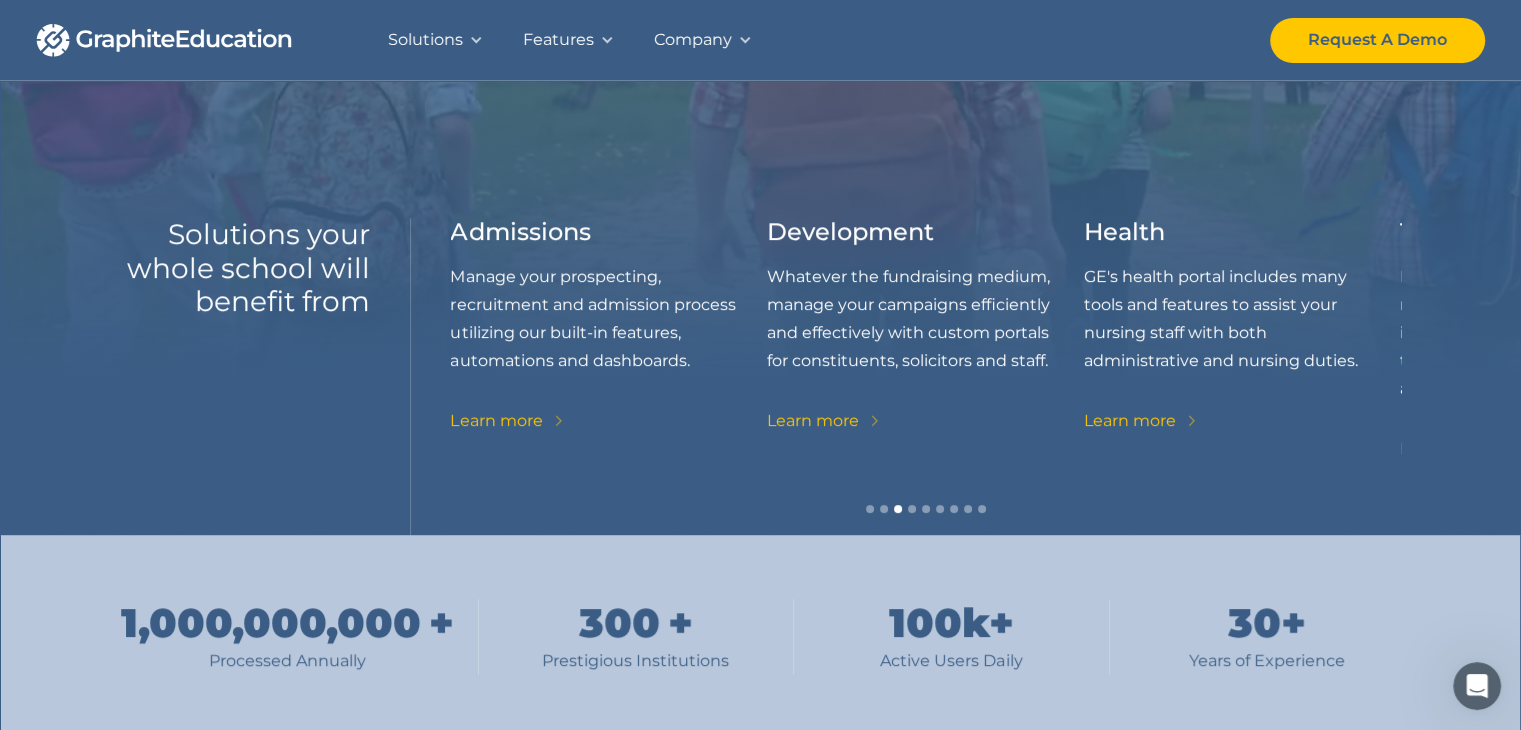 click at bounding box center [476, 40] 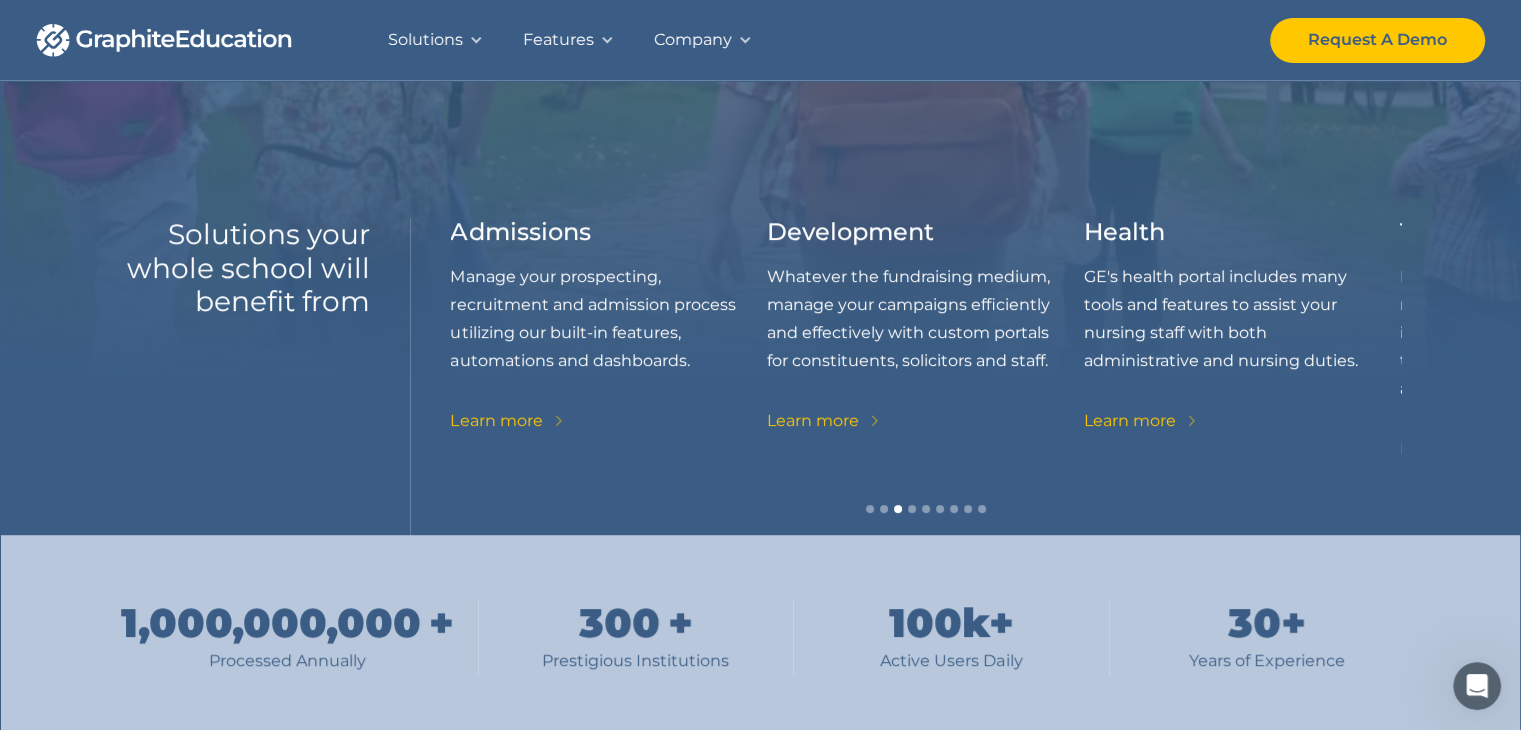 scroll, scrollTop: 400, scrollLeft: 0, axis: vertical 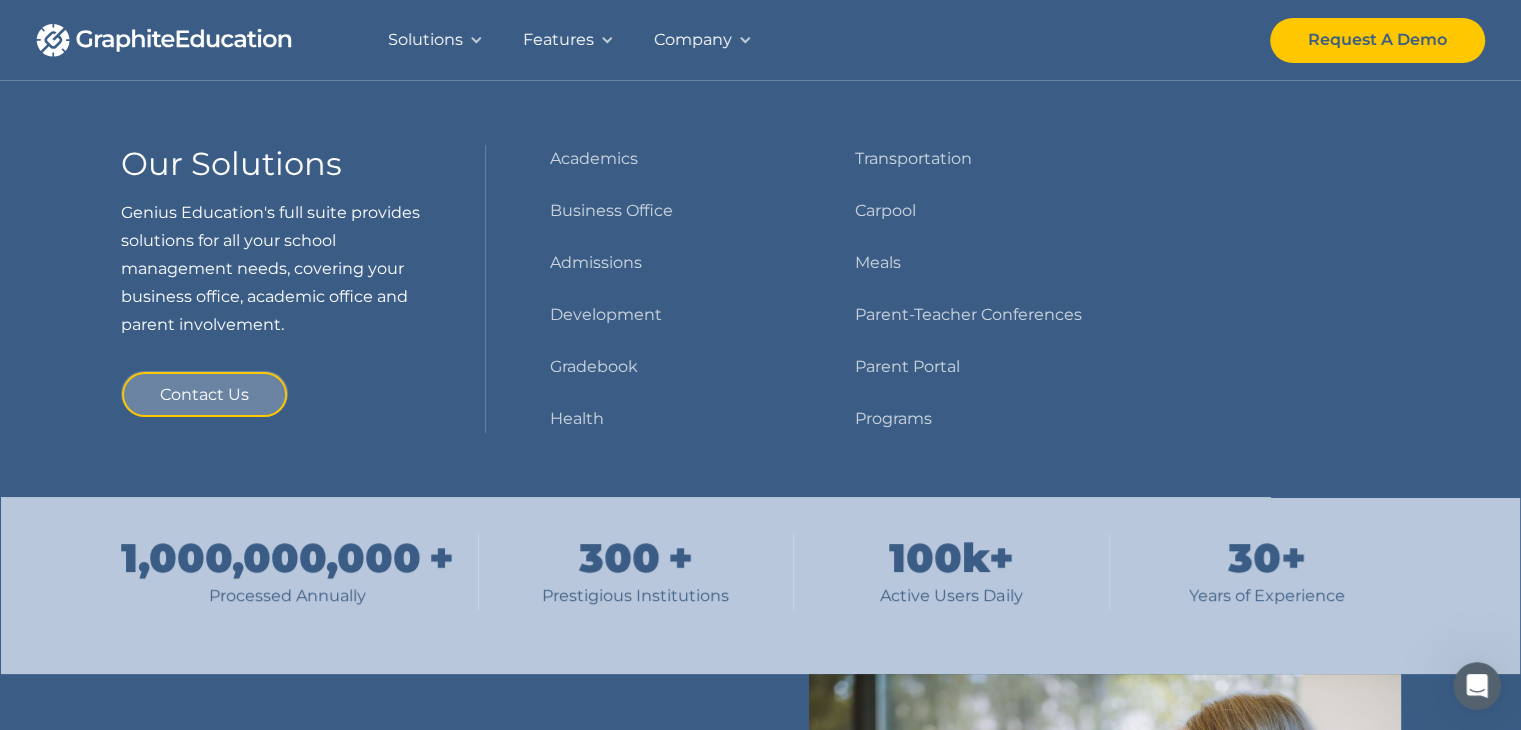 click on "Features" at bounding box center [558, 40] 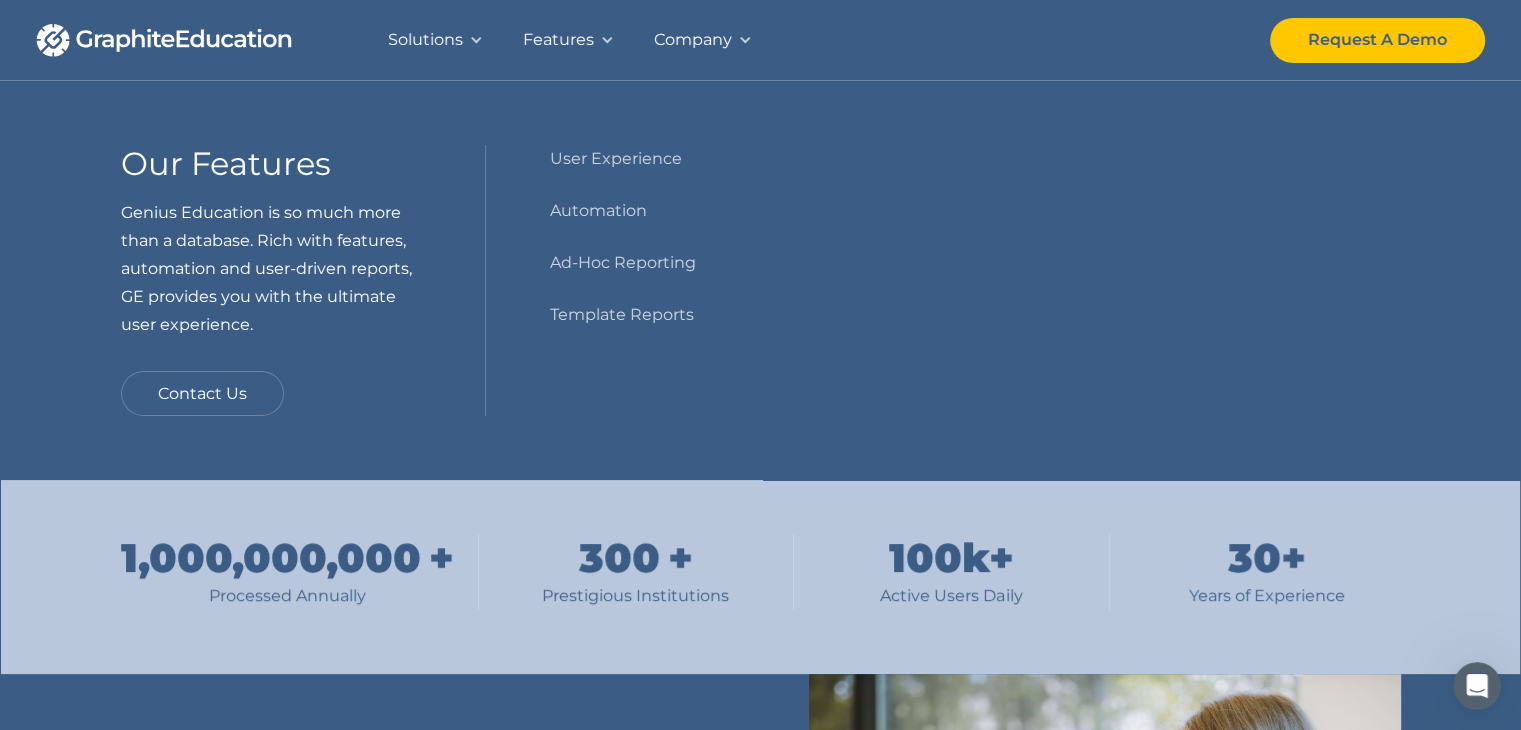 click on "Company" at bounding box center (703, 40) 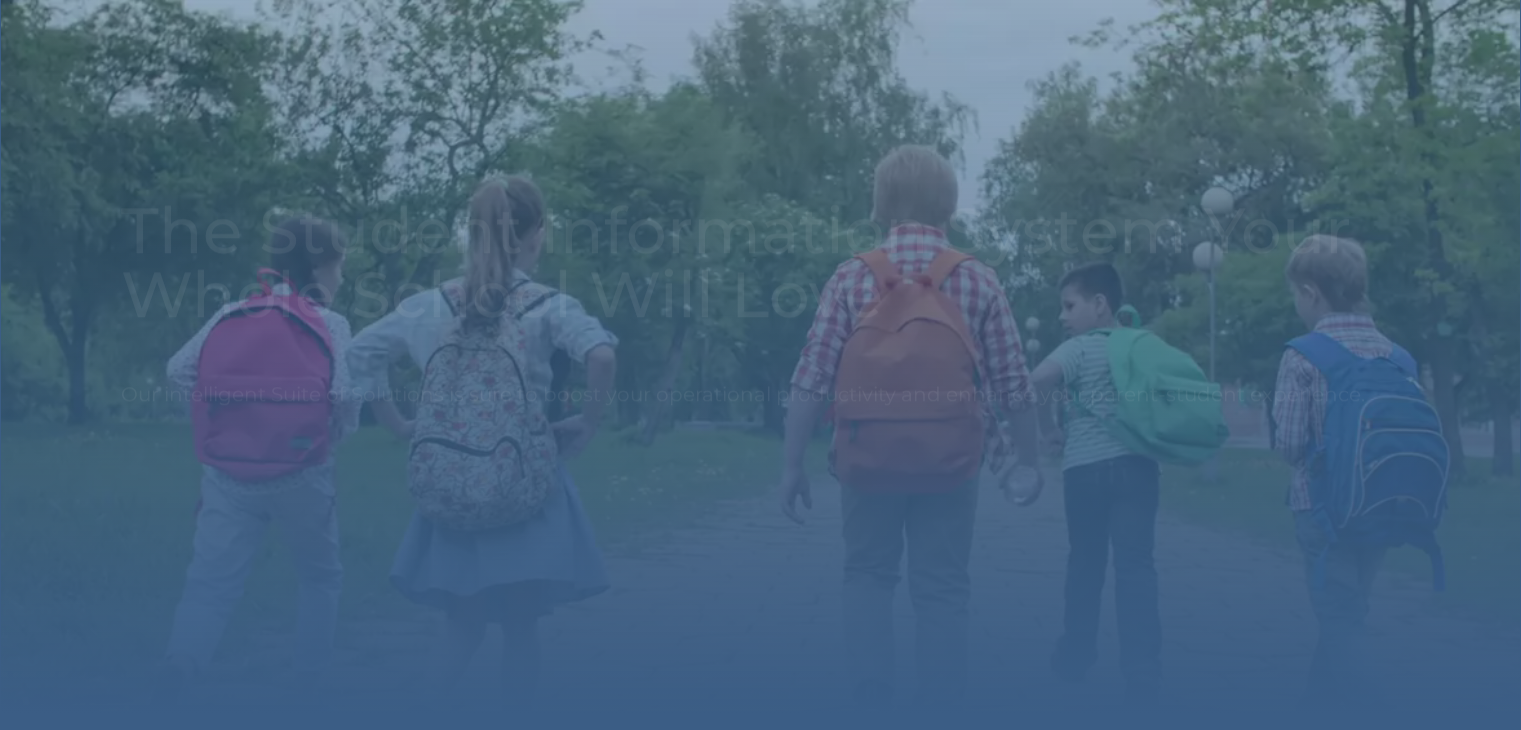 scroll, scrollTop: 0, scrollLeft: 0, axis: both 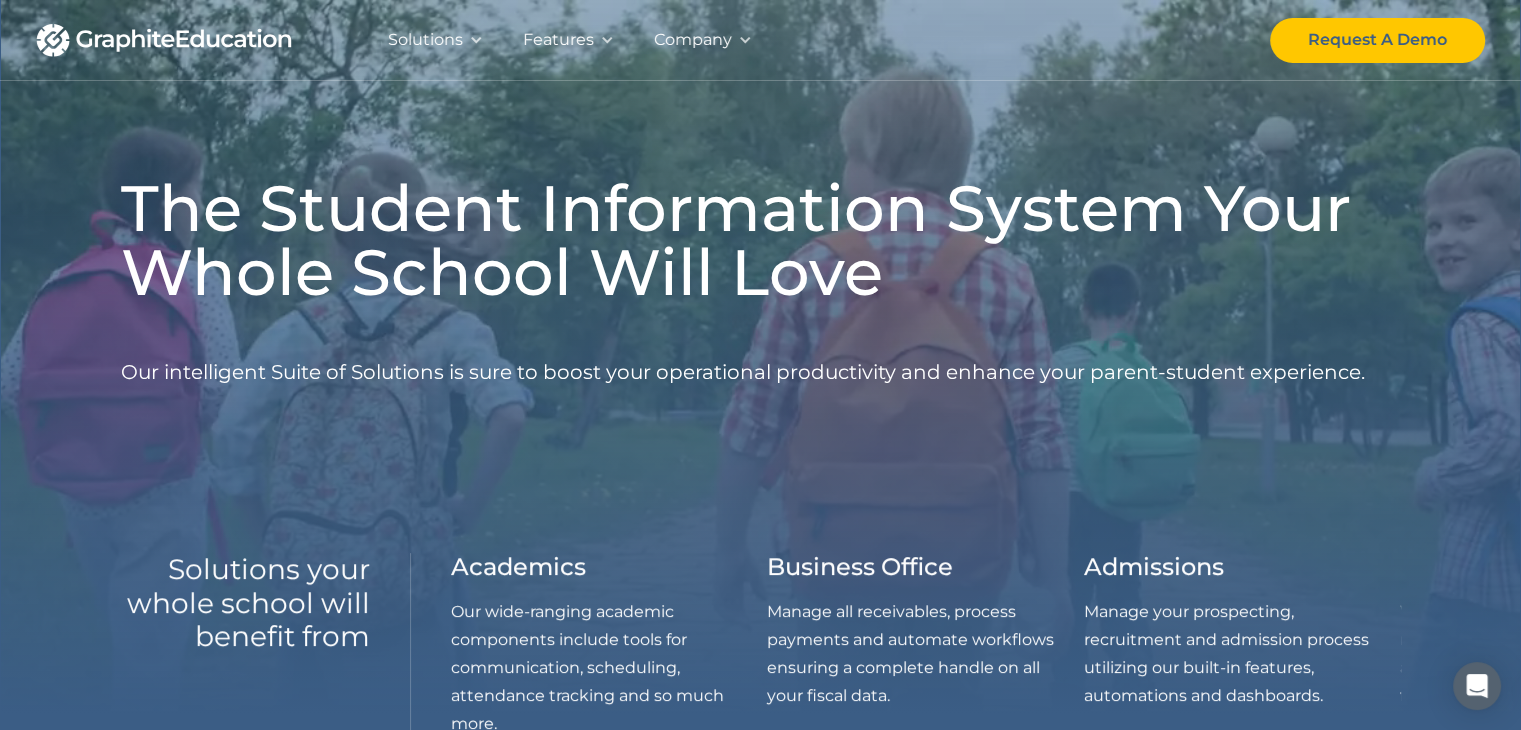 click at bounding box center [164, 40] 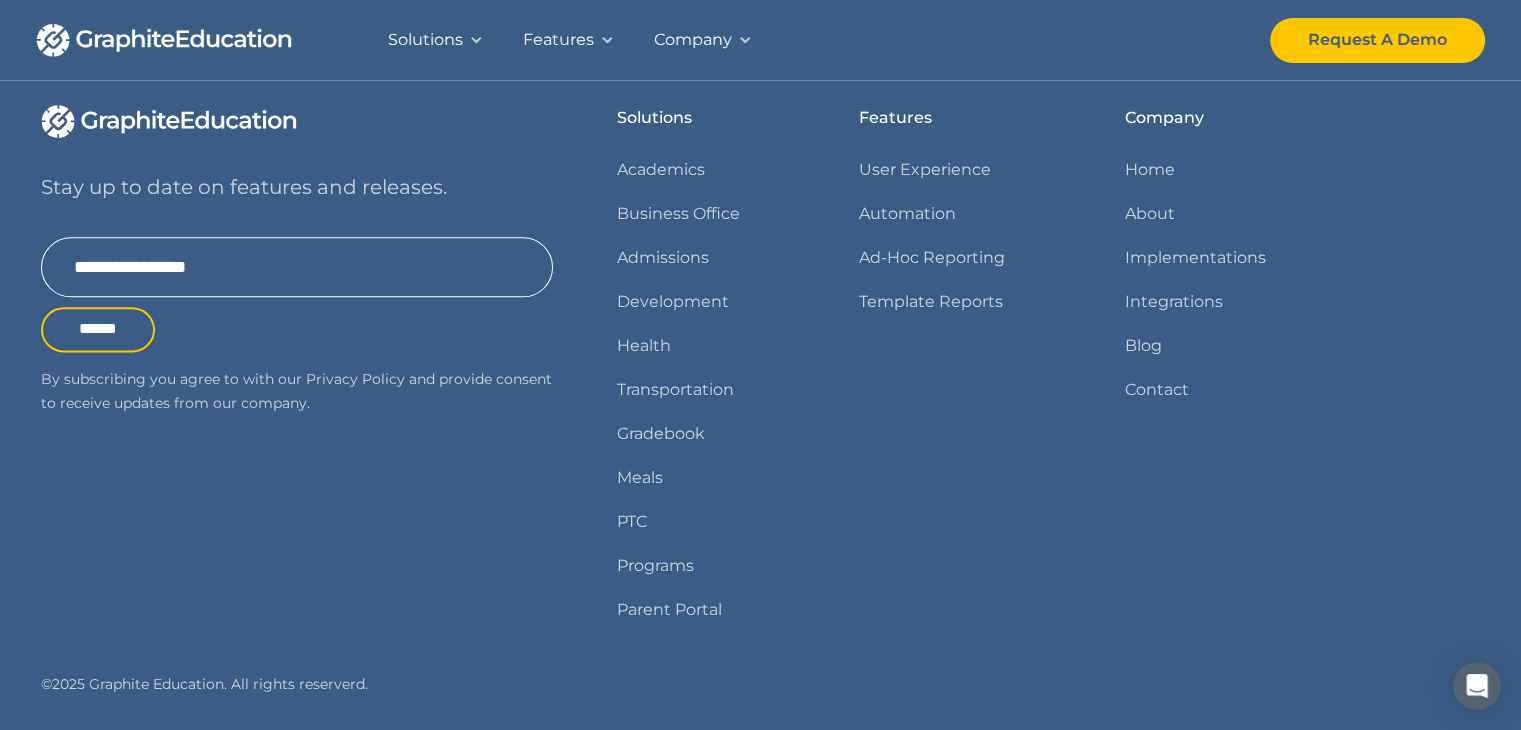 scroll, scrollTop: 2503, scrollLeft: 0, axis: vertical 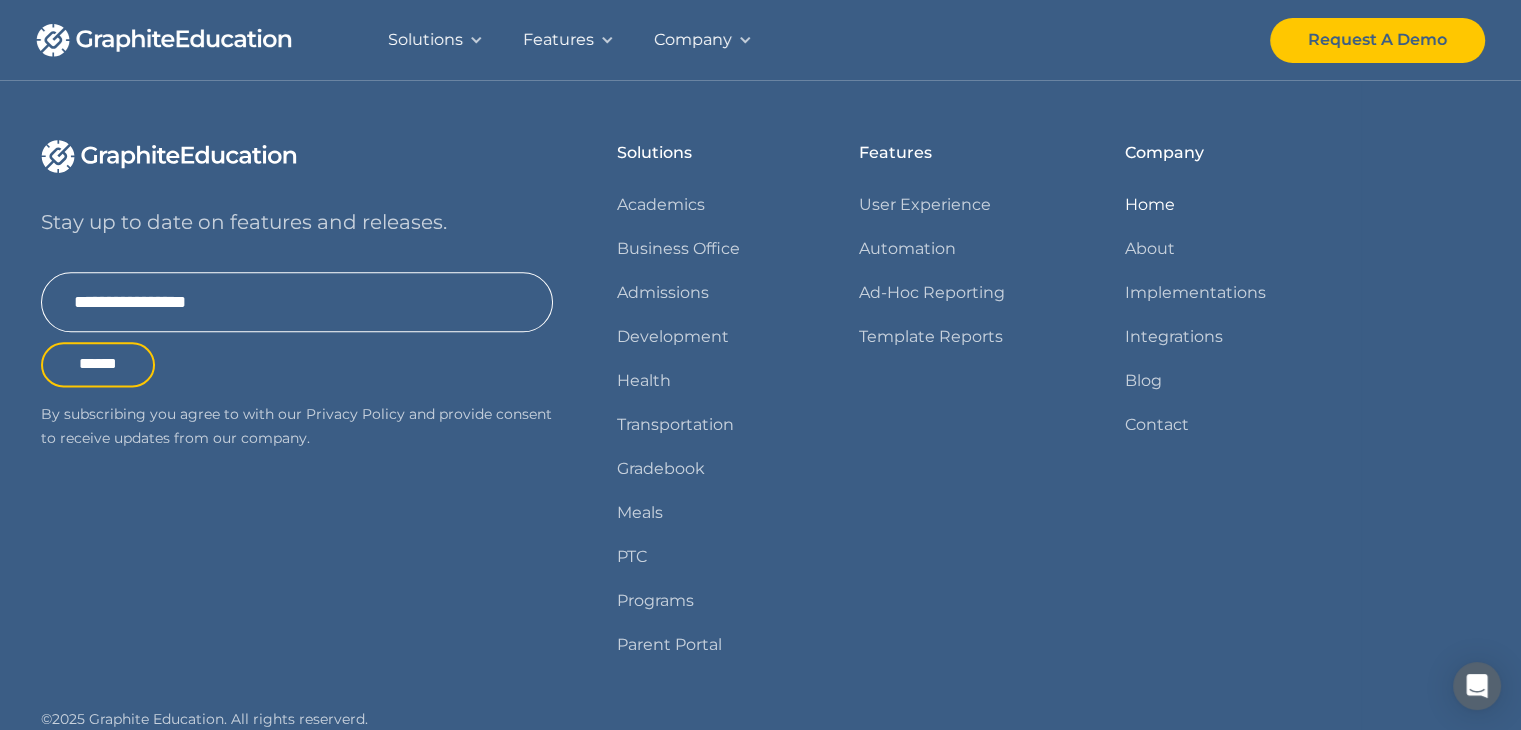 click on "Home" at bounding box center [1150, 205] 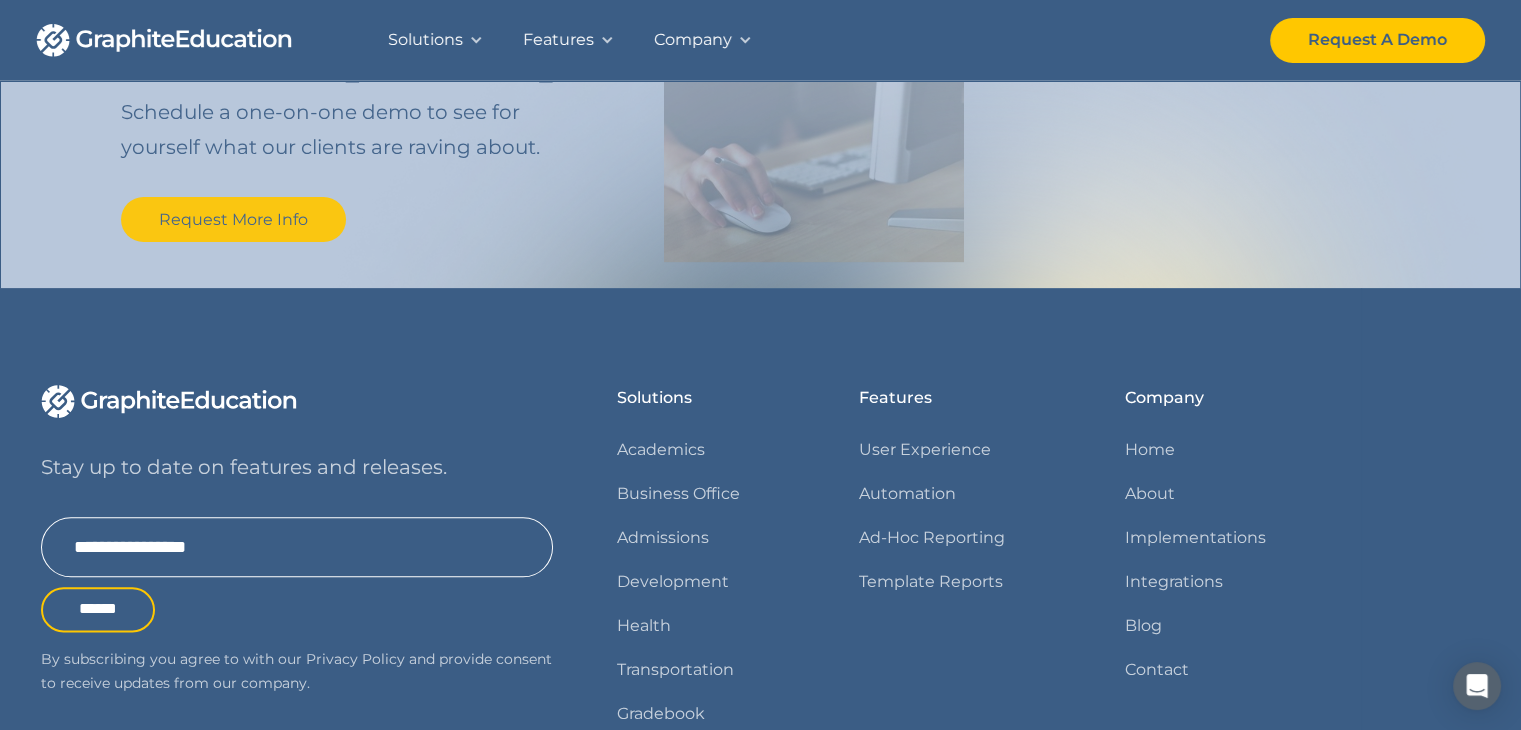 scroll, scrollTop: 2600, scrollLeft: 0, axis: vertical 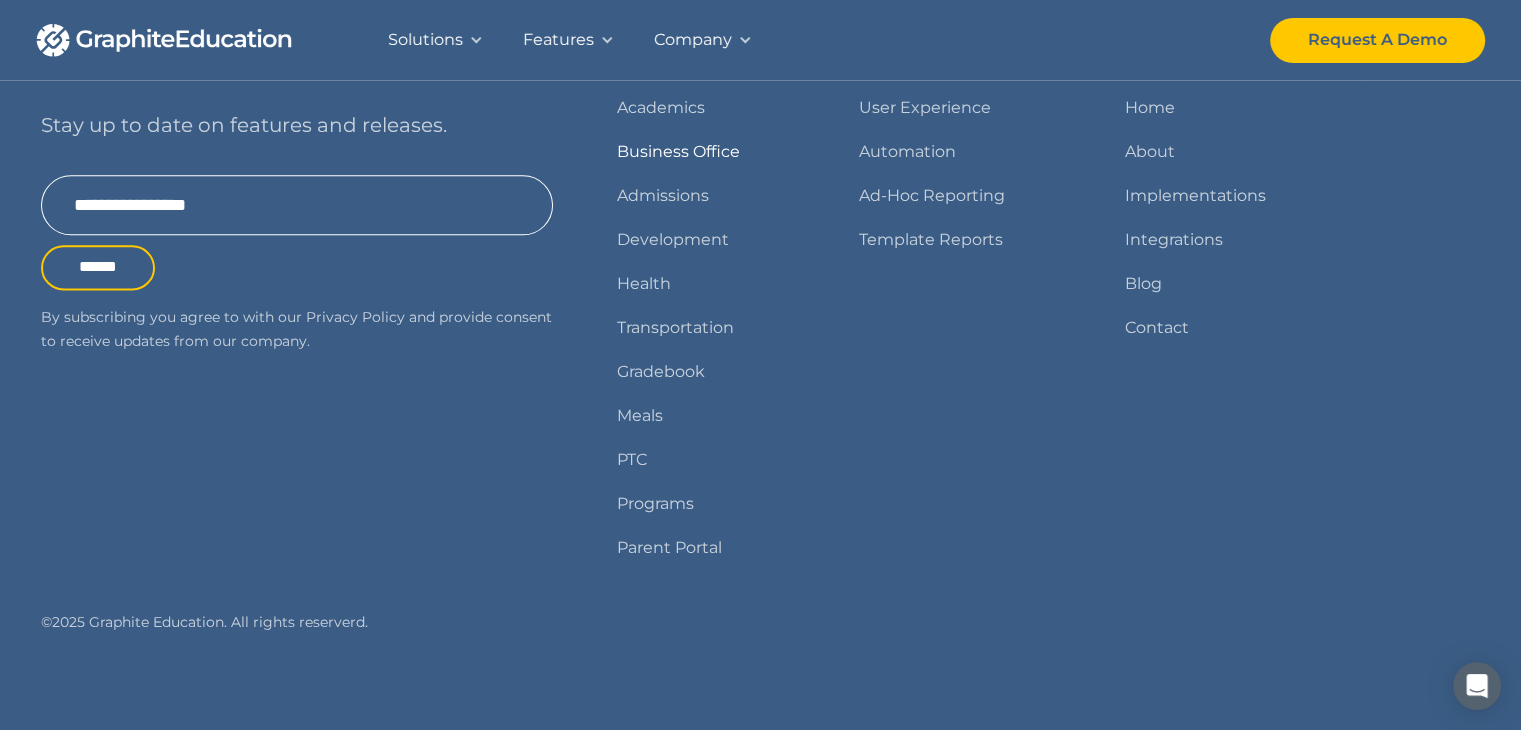 click on "Business Office" at bounding box center (678, 152) 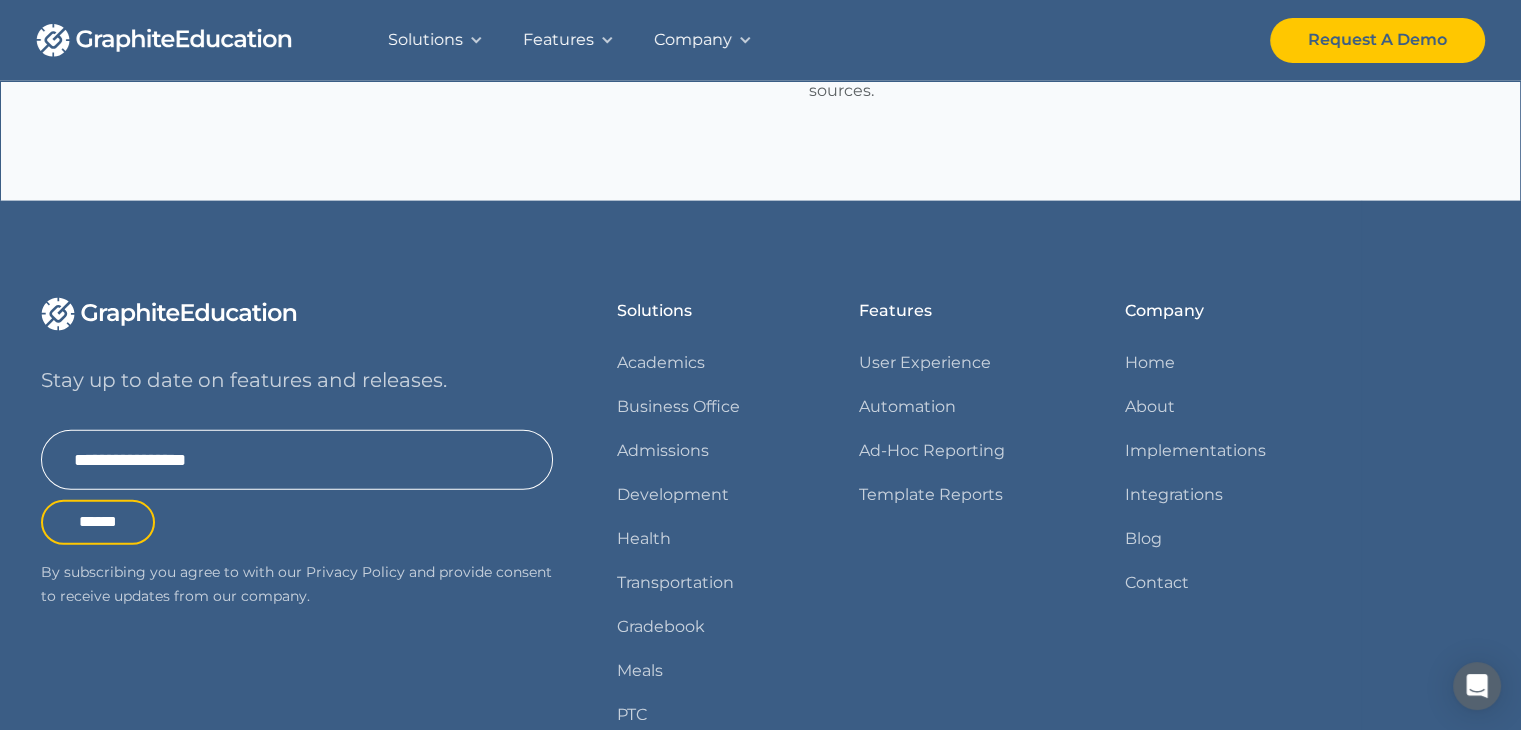 scroll, scrollTop: 5956, scrollLeft: 0, axis: vertical 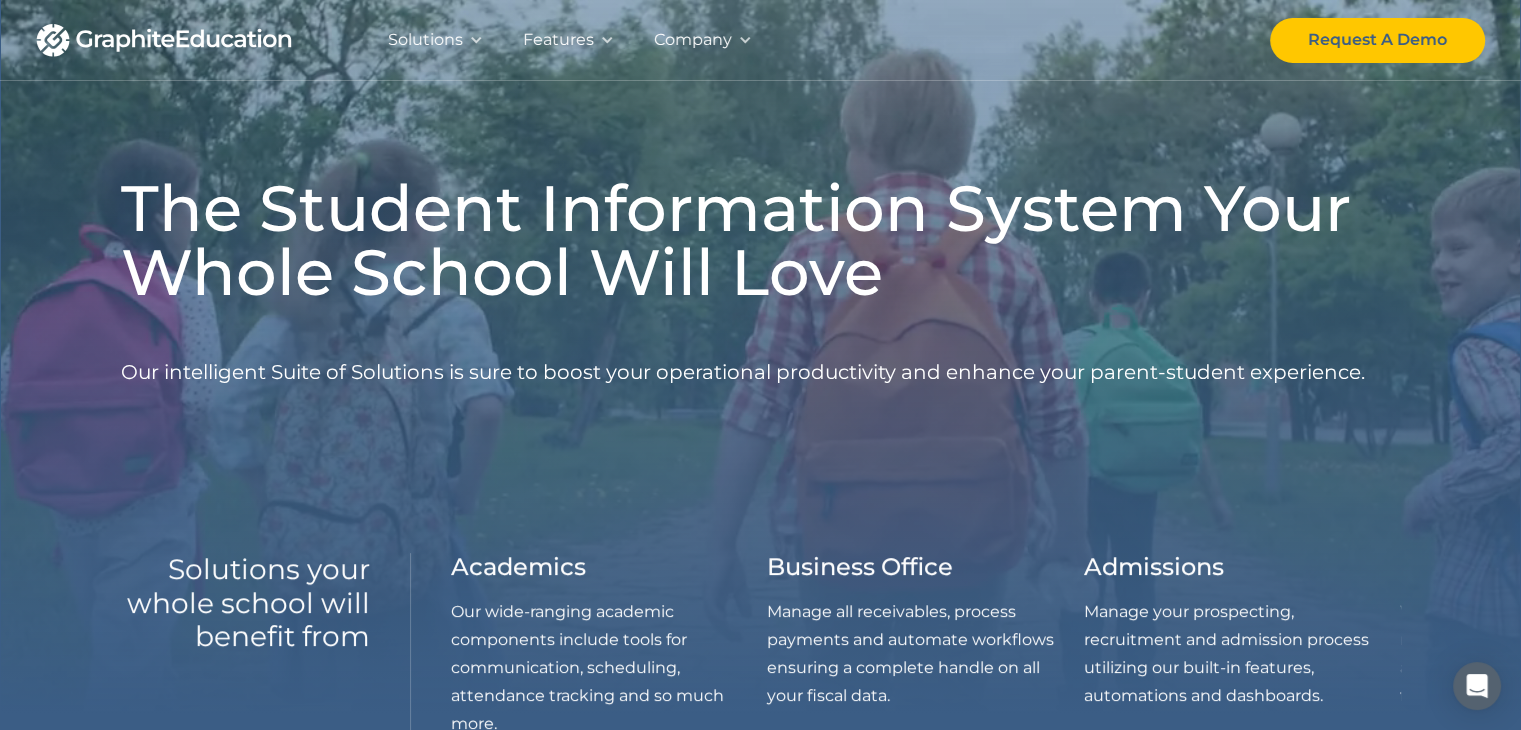 click on "Company" at bounding box center (693, 40) 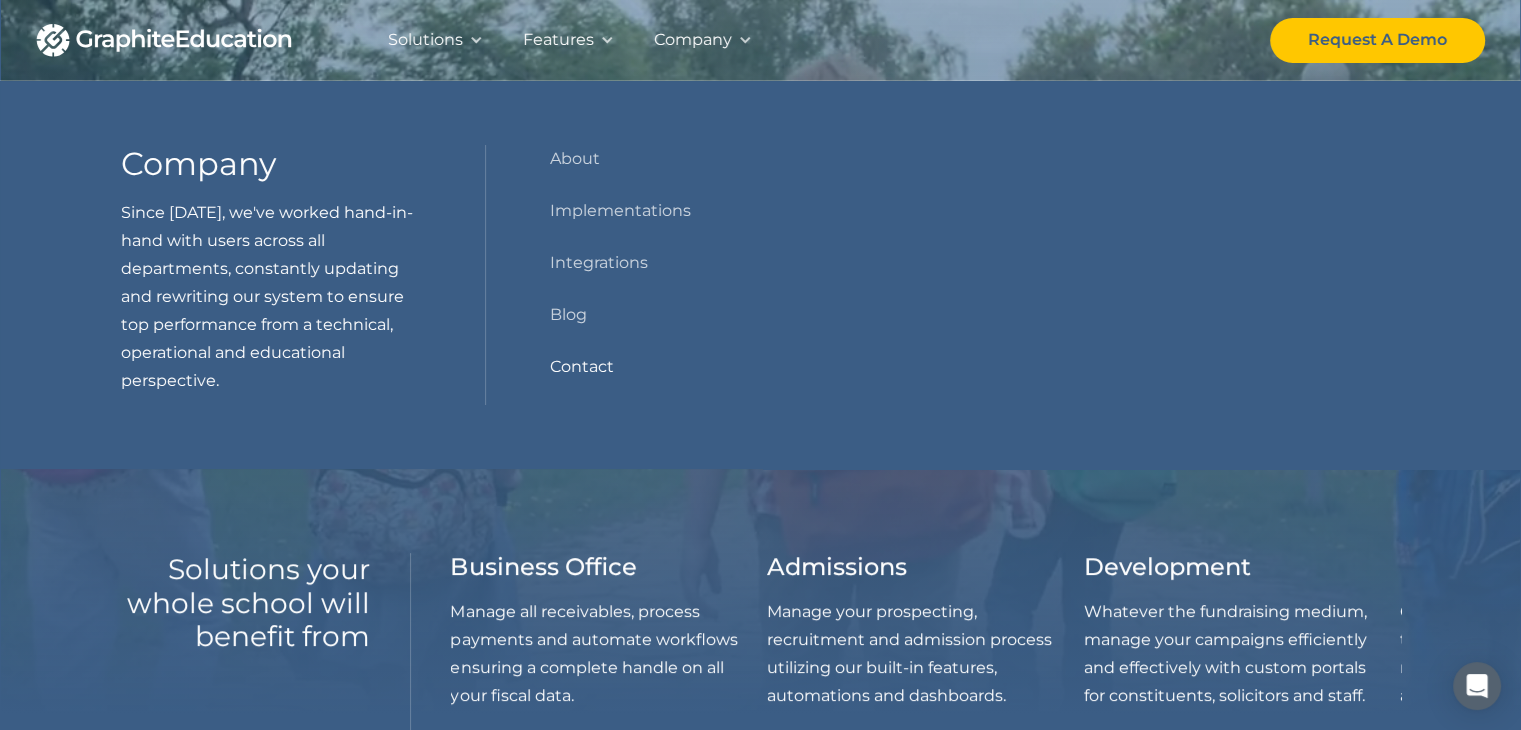 click on "Contact" at bounding box center (582, 367) 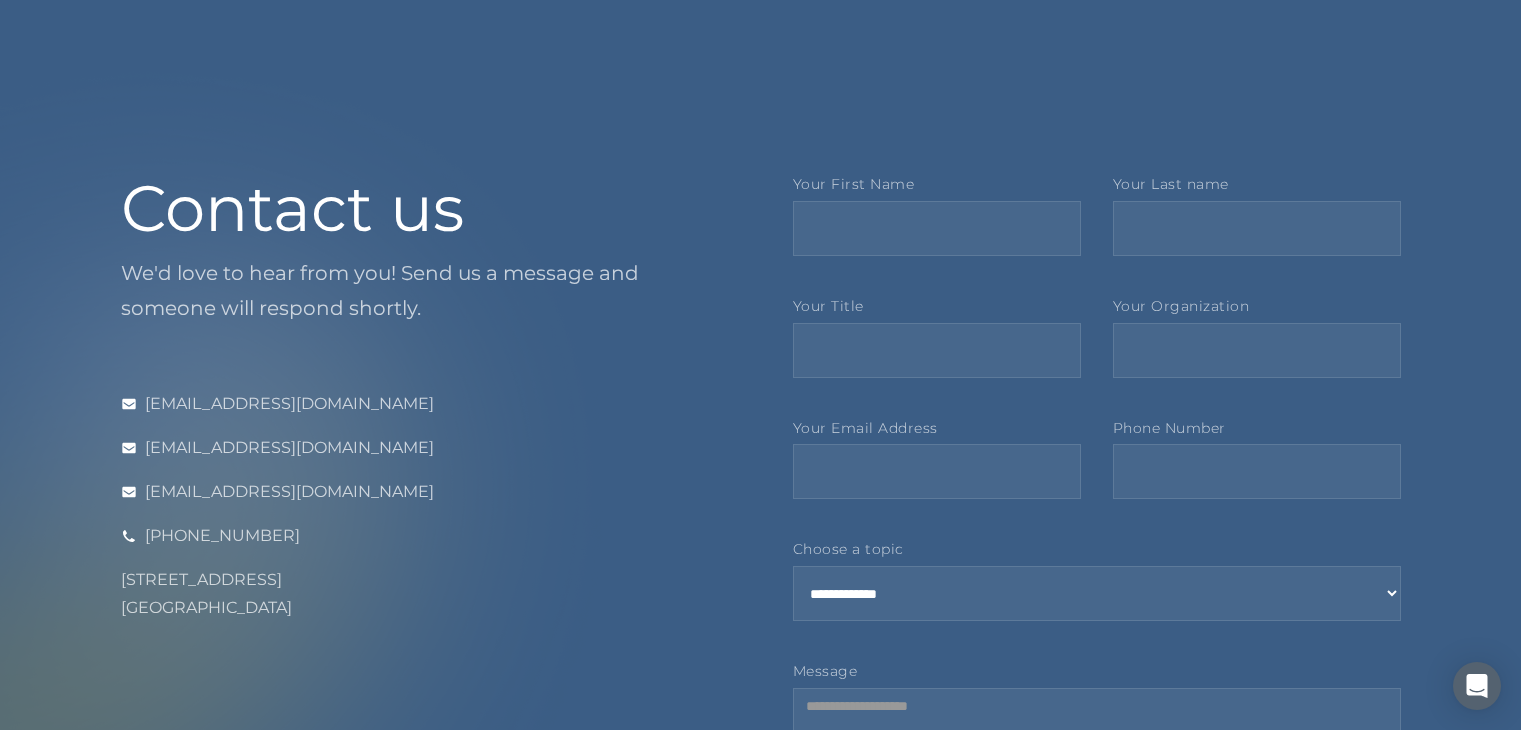 scroll, scrollTop: 0, scrollLeft: 0, axis: both 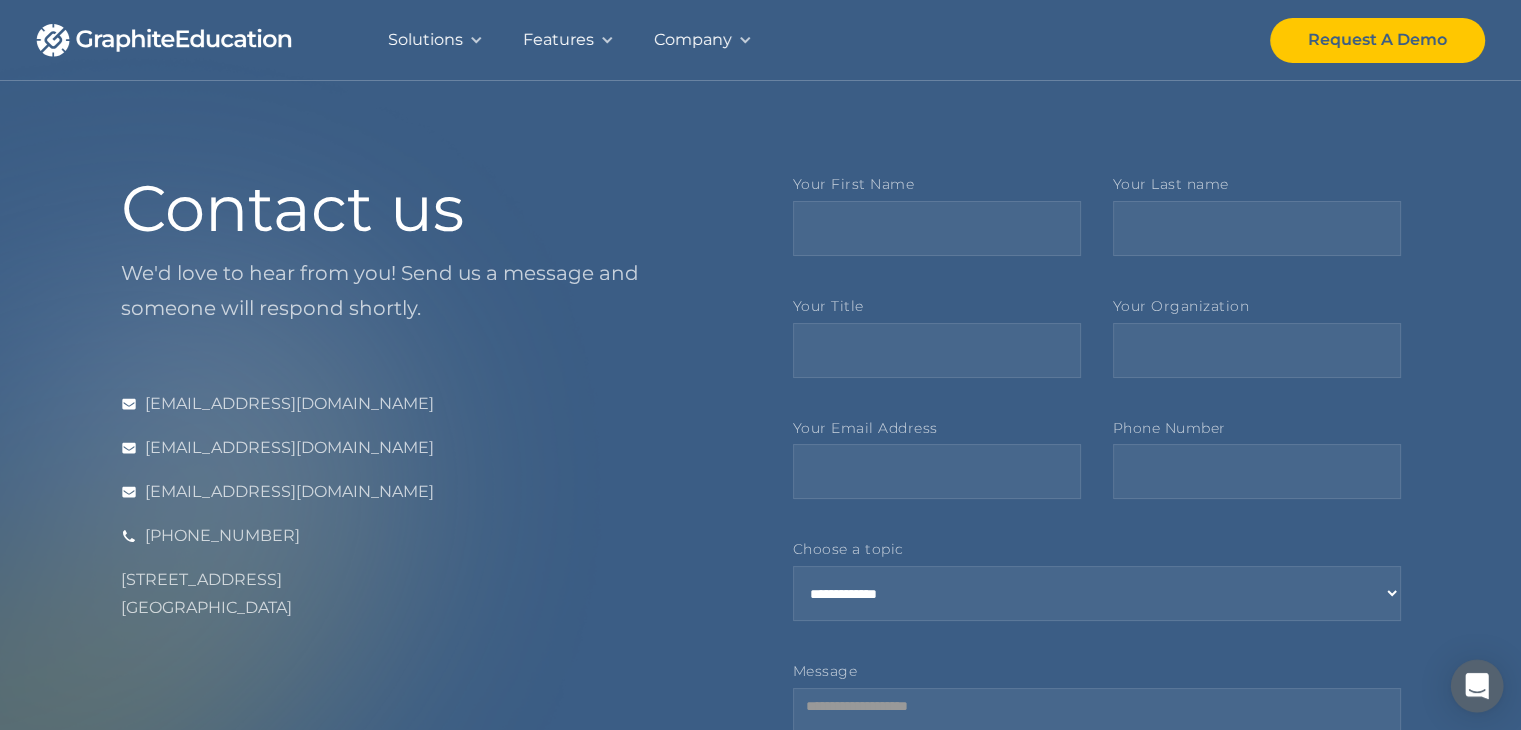 click at bounding box center (1477, 686) 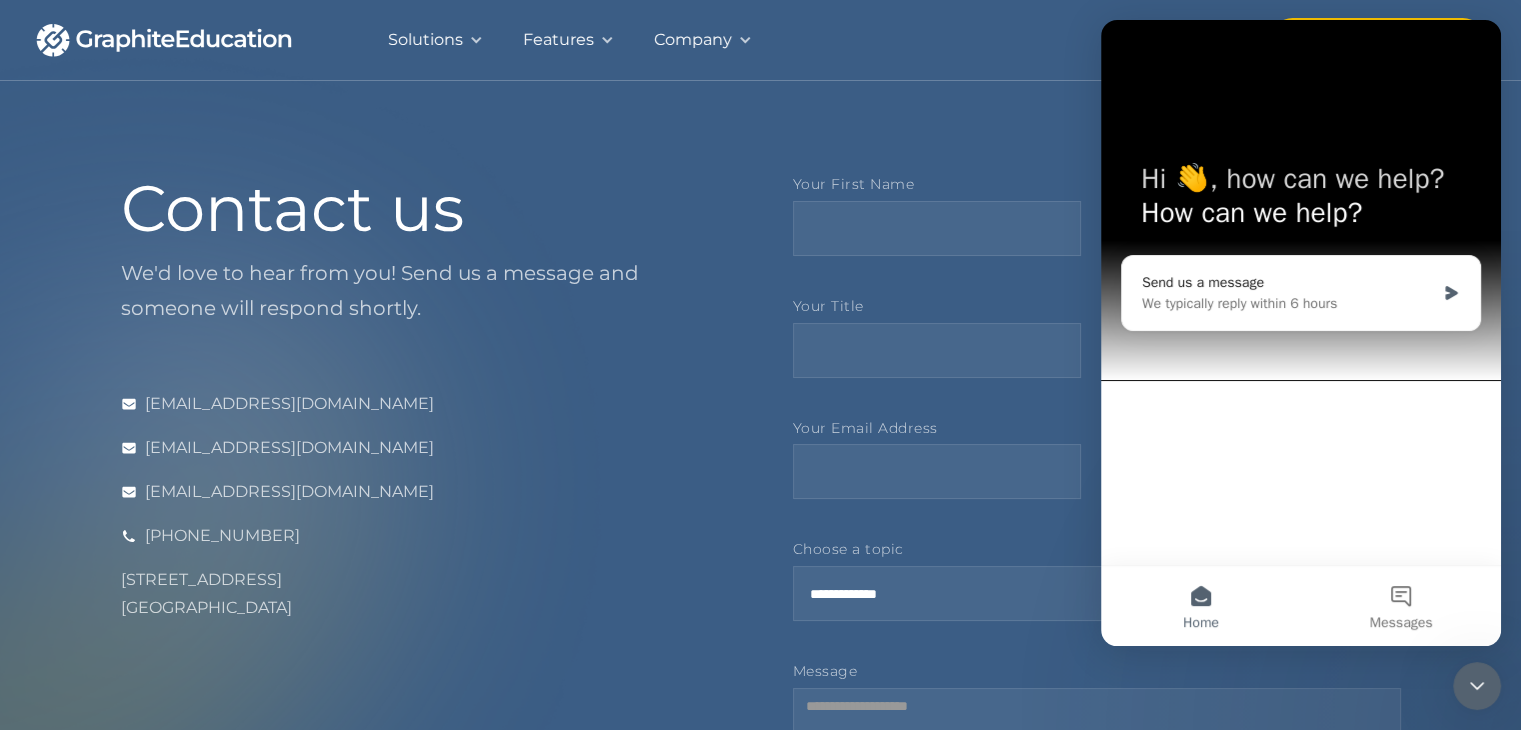 scroll, scrollTop: 0, scrollLeft: 0, axis: both 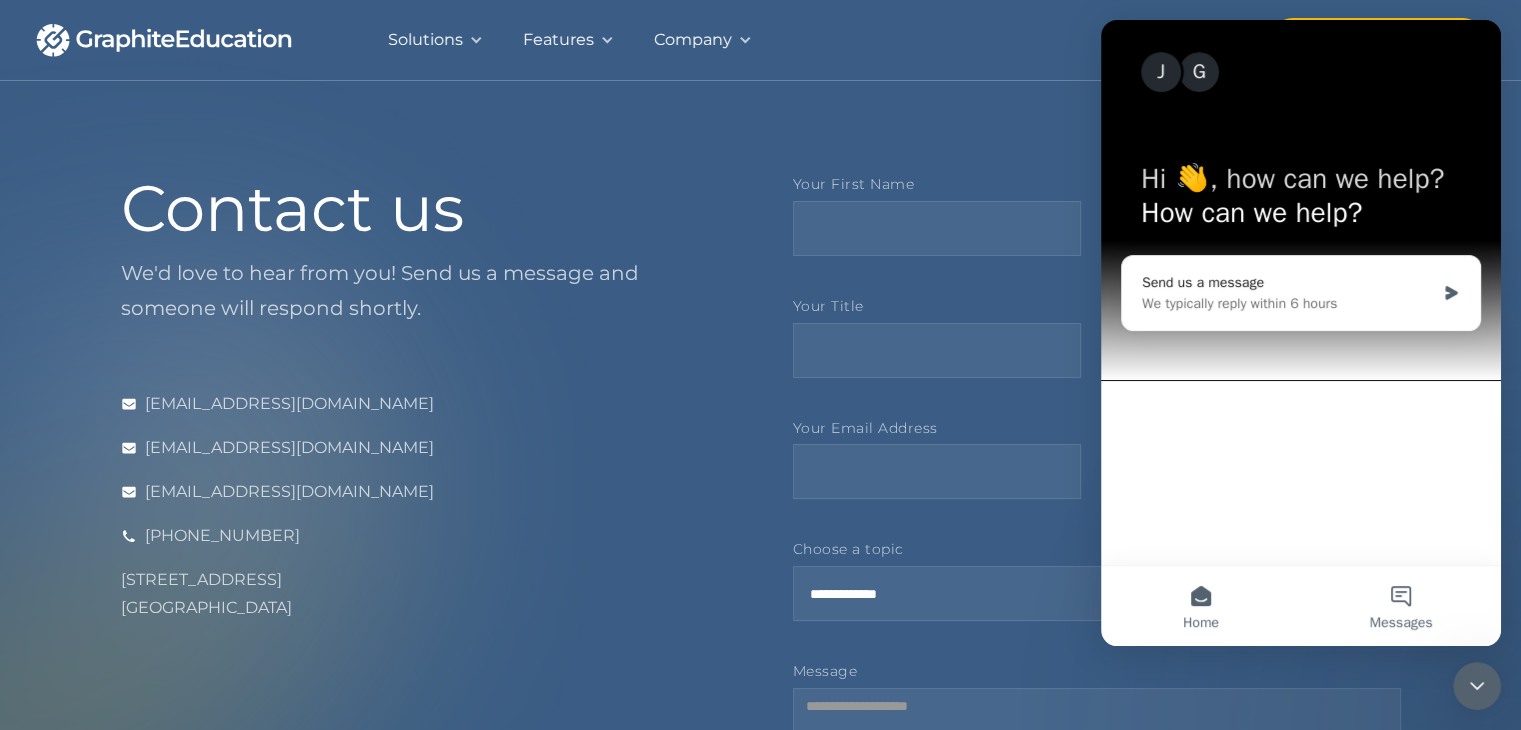click on "Messages" at bounding box center (1401, 606) 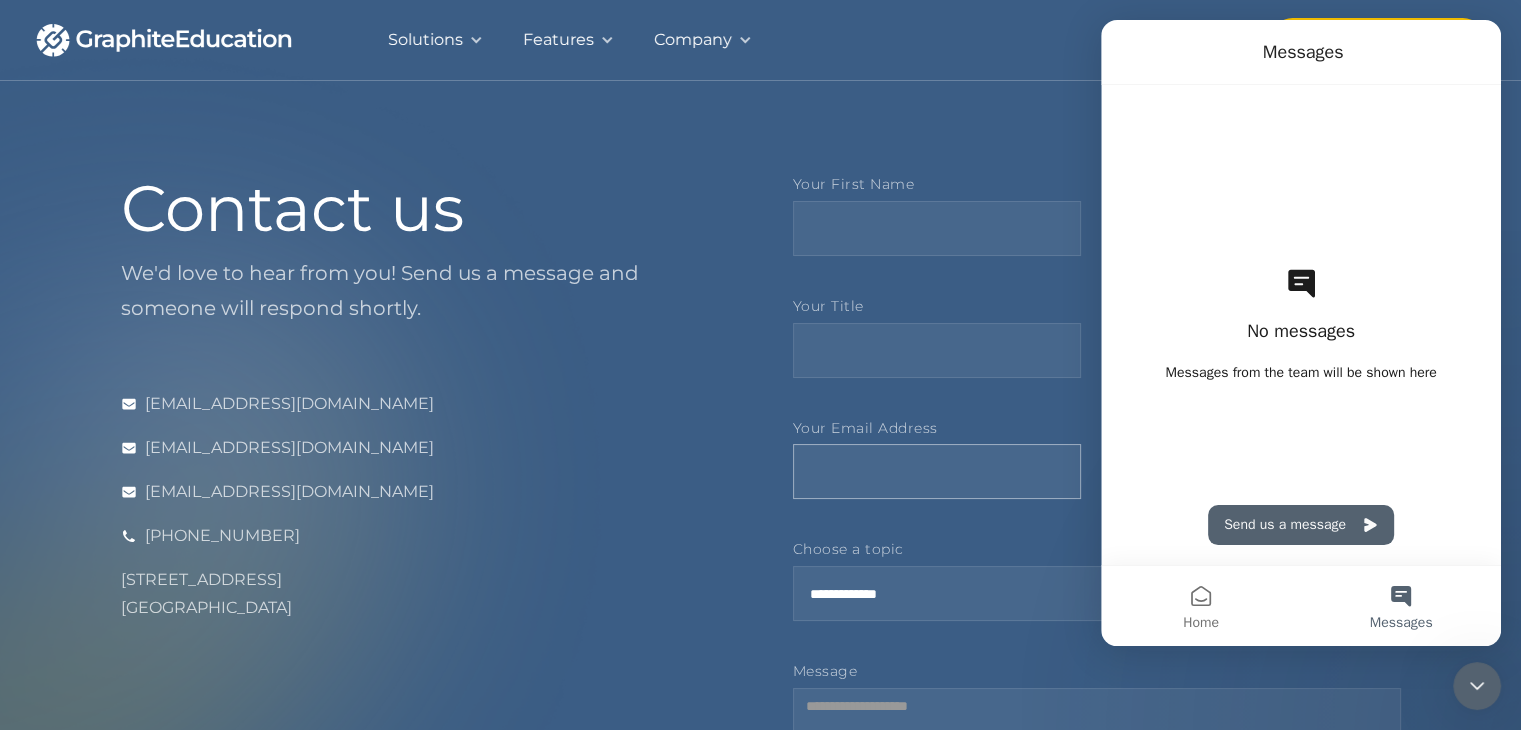 drag, startPoint x: 837, startPoint y: 487, endPoint x: 829, endPoint y: 477, distance: 12.806249 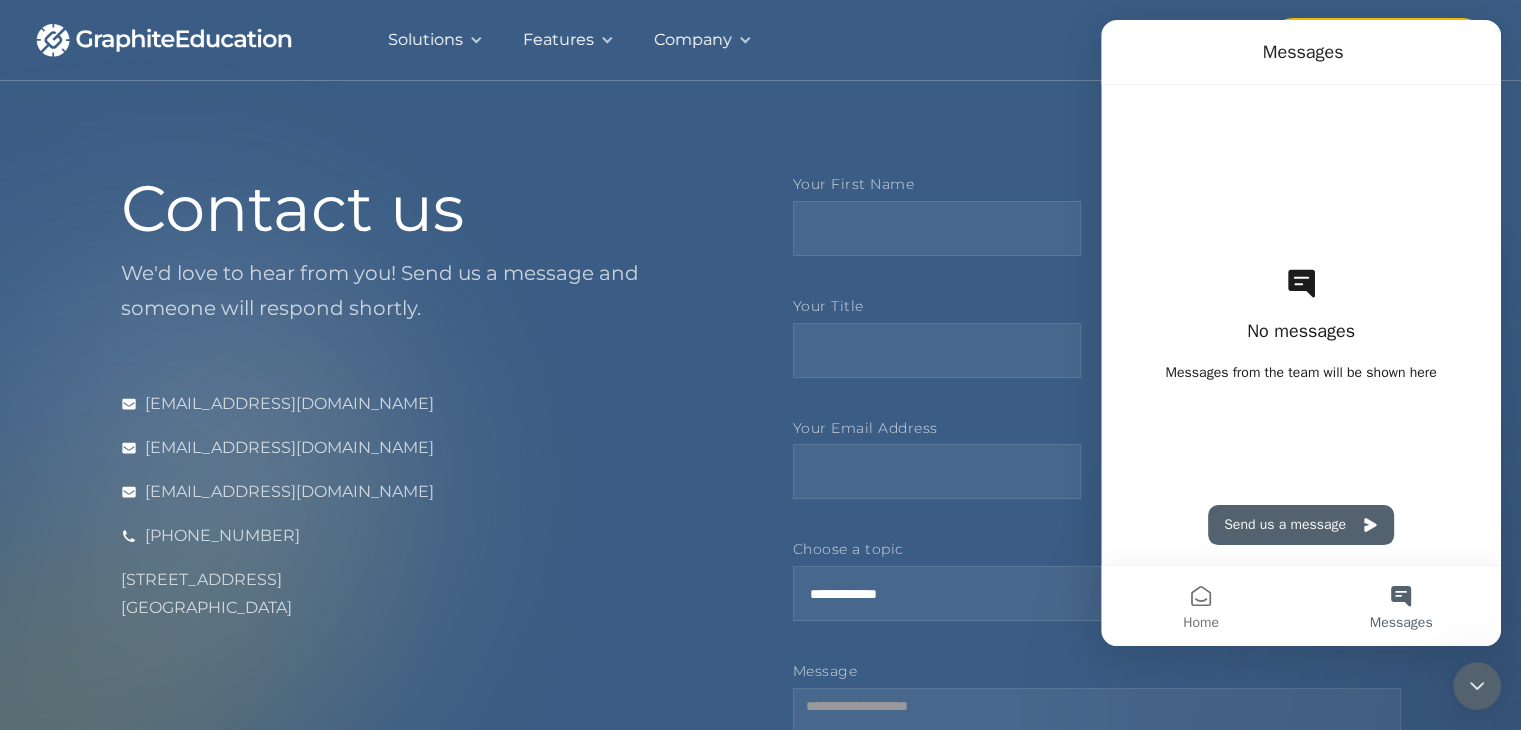 click on "We'd love to hear from you! Send us a message and someone will respond shortly." at bounding box center [425, 291] 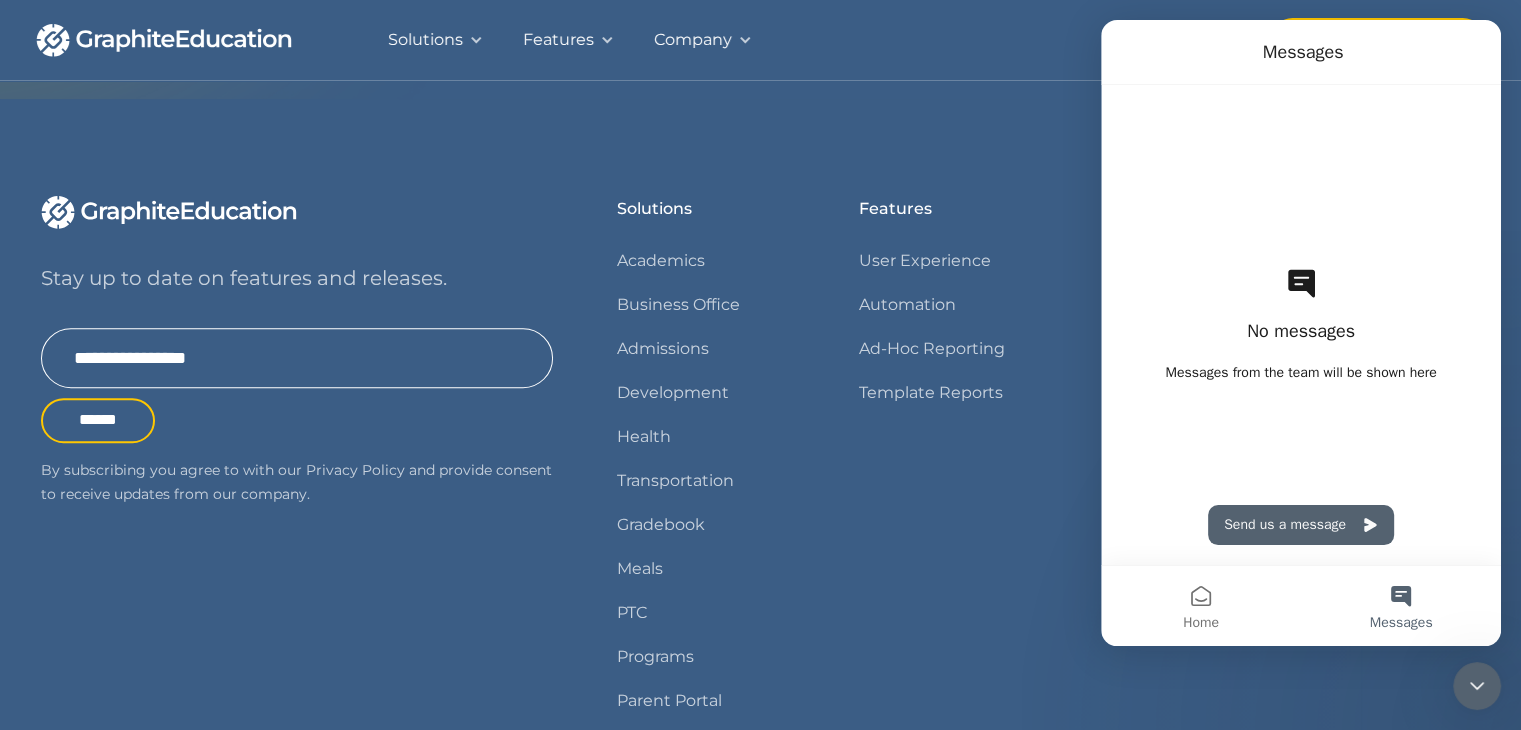 scroll, scrollTop: 958, scrollLeft: 0, axis: vertical 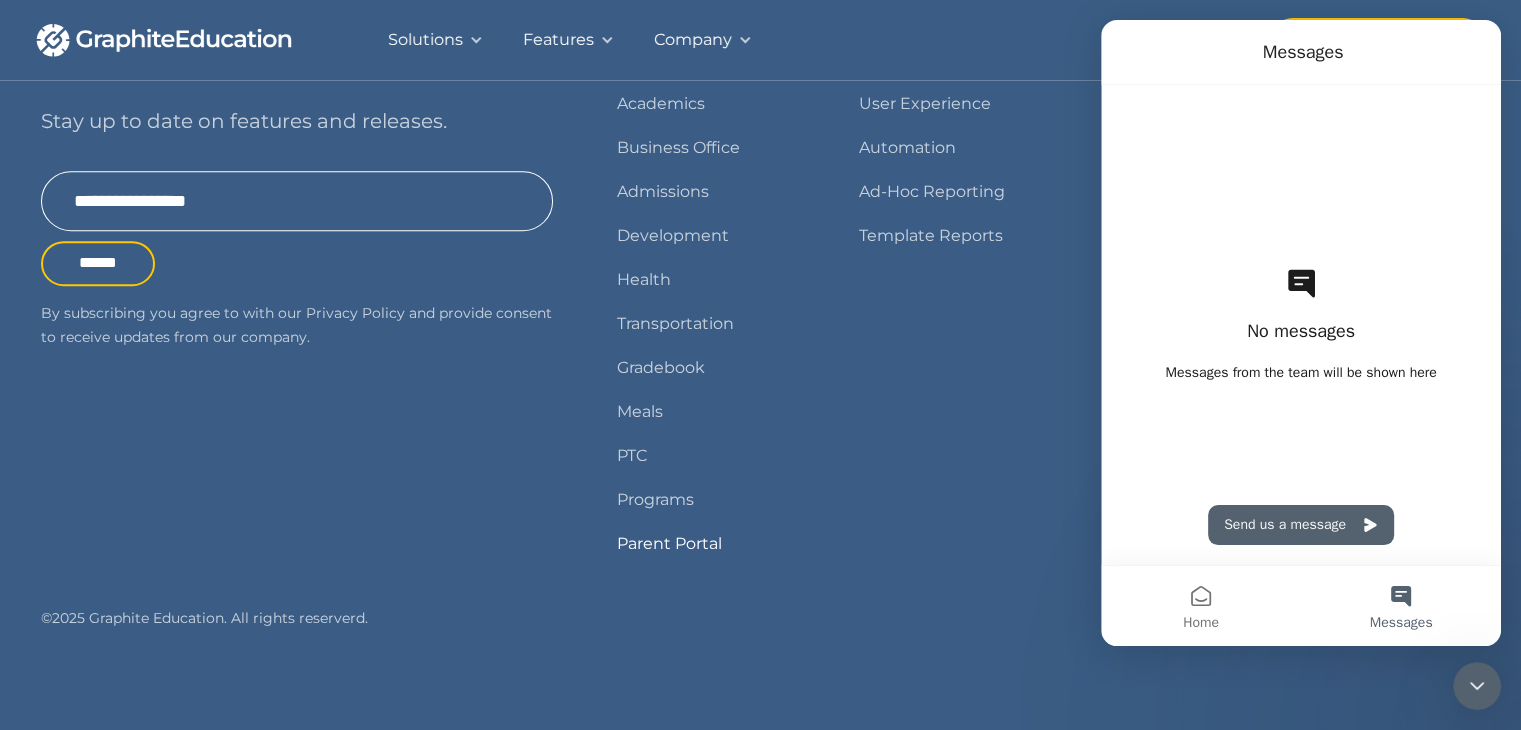 click on "Parent Portal" at bounding box center [669, 544] 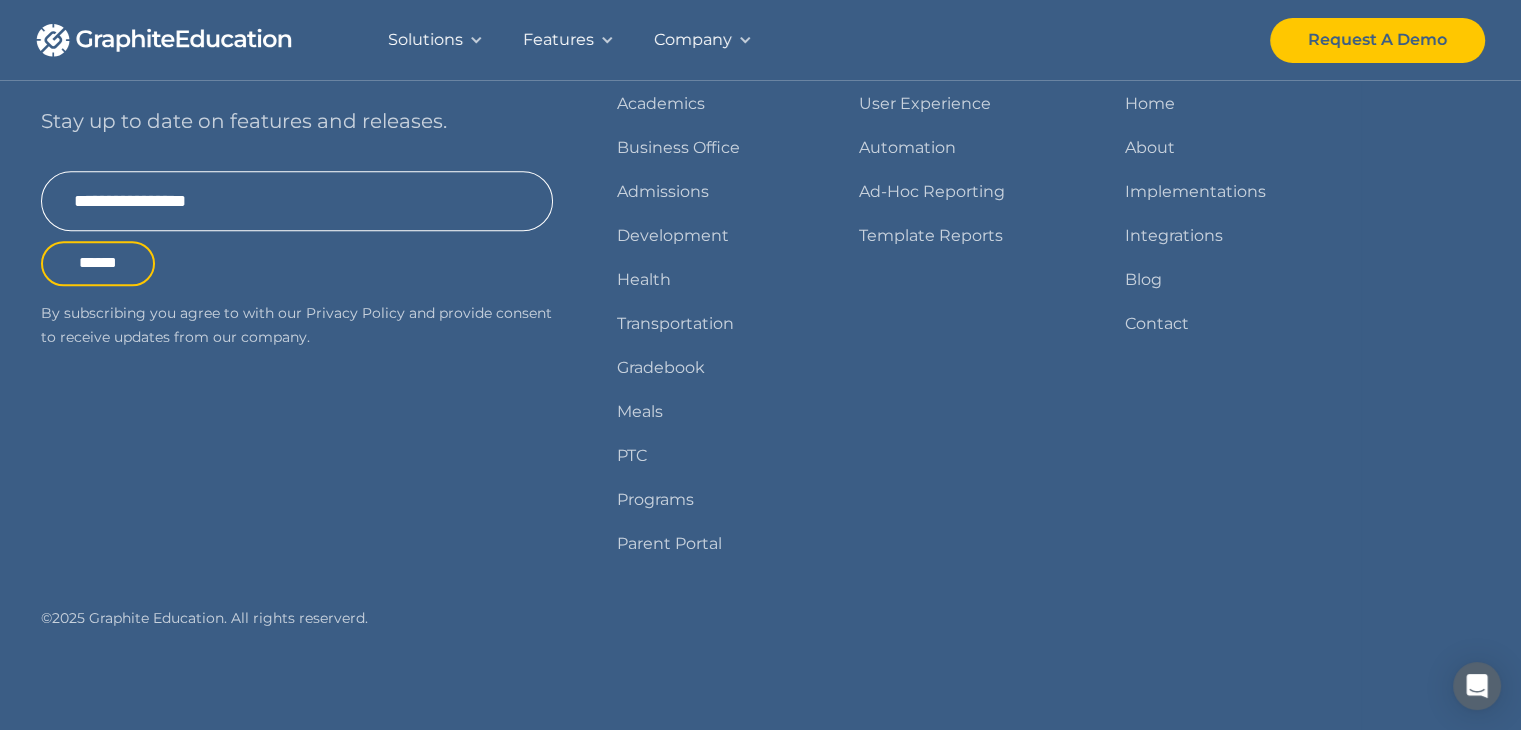 scroll, scrollTop: 1771, scrollLeft: 0, axis: vertical 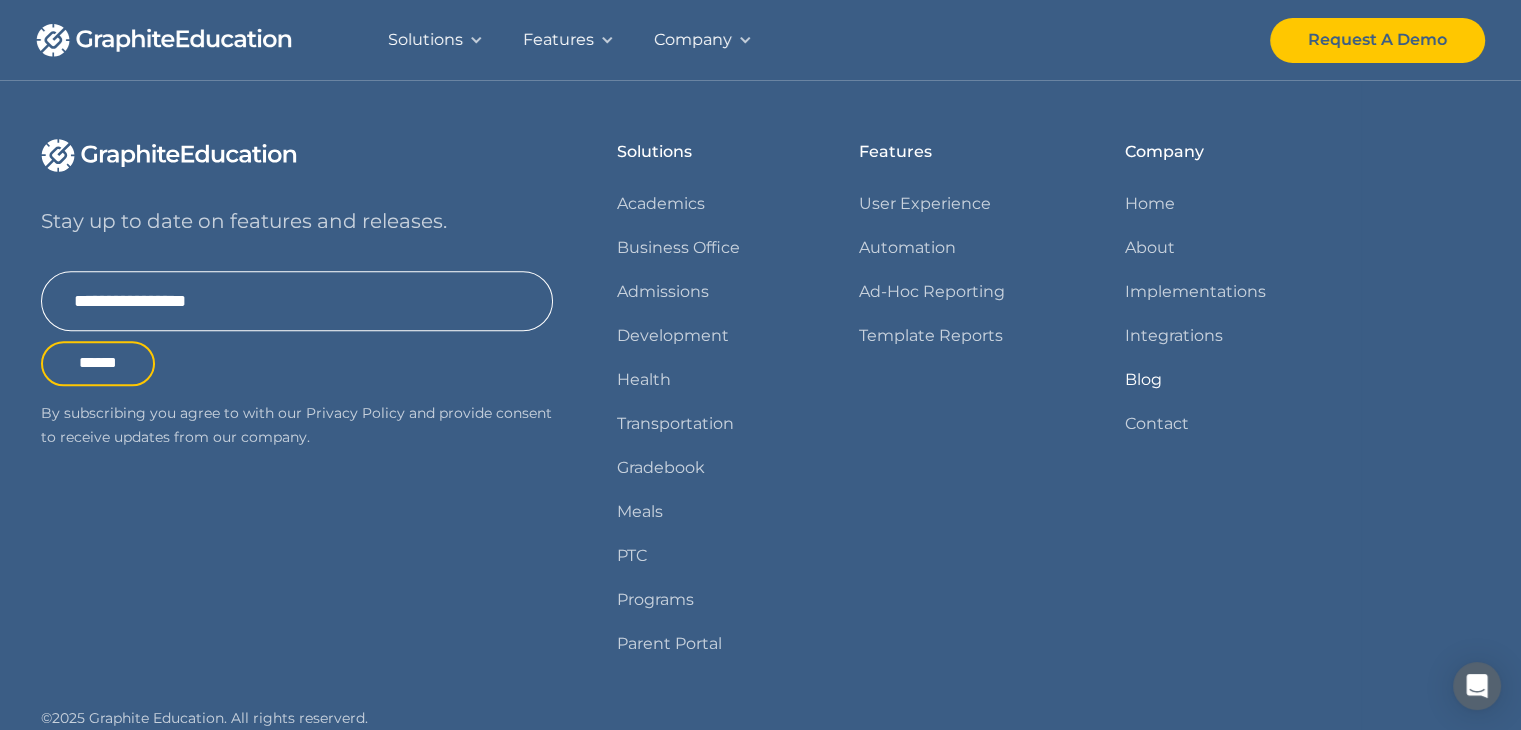 click on "Blog" at bounding box center [1143, 380] 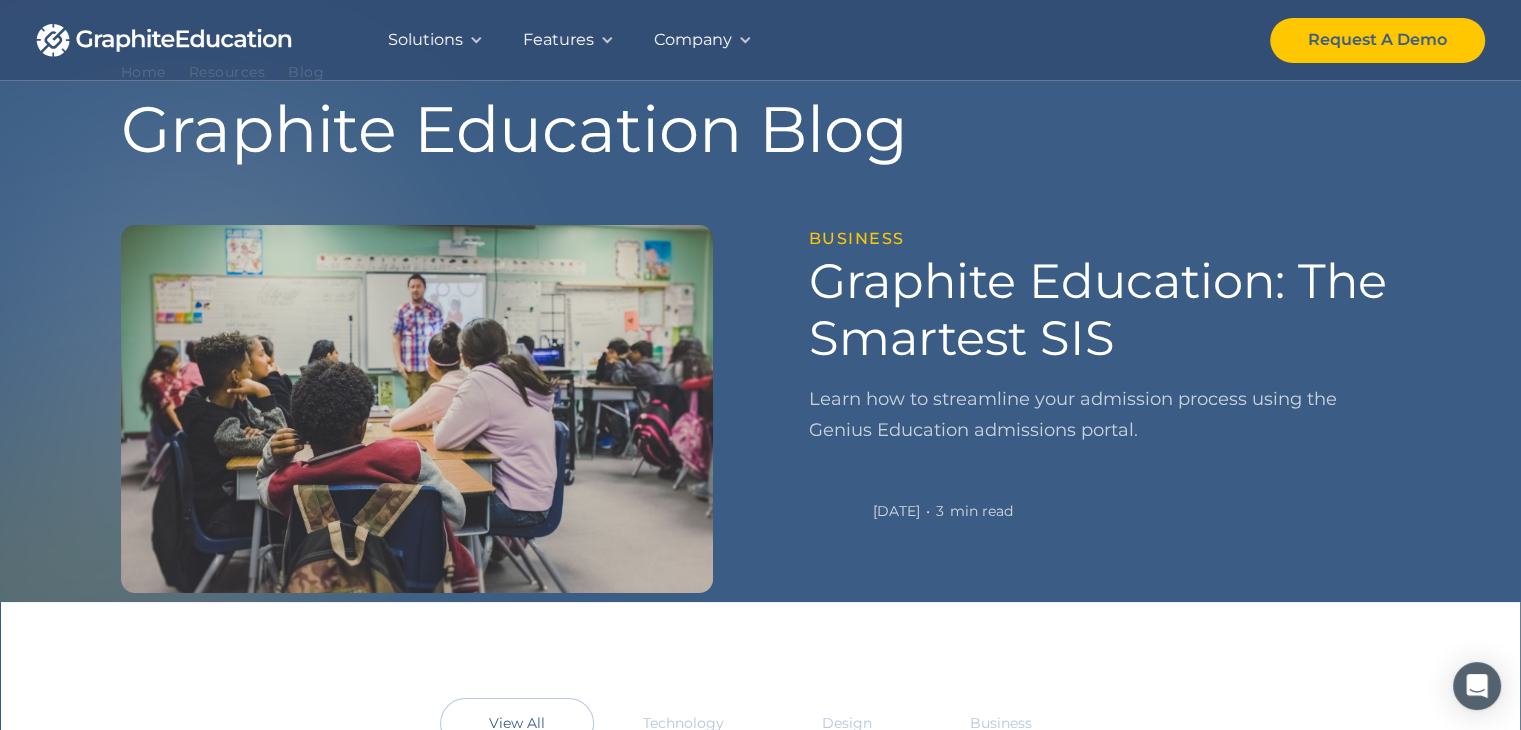 scroll, scrollTop: 200, scrollLeft: 0, axis: vertical 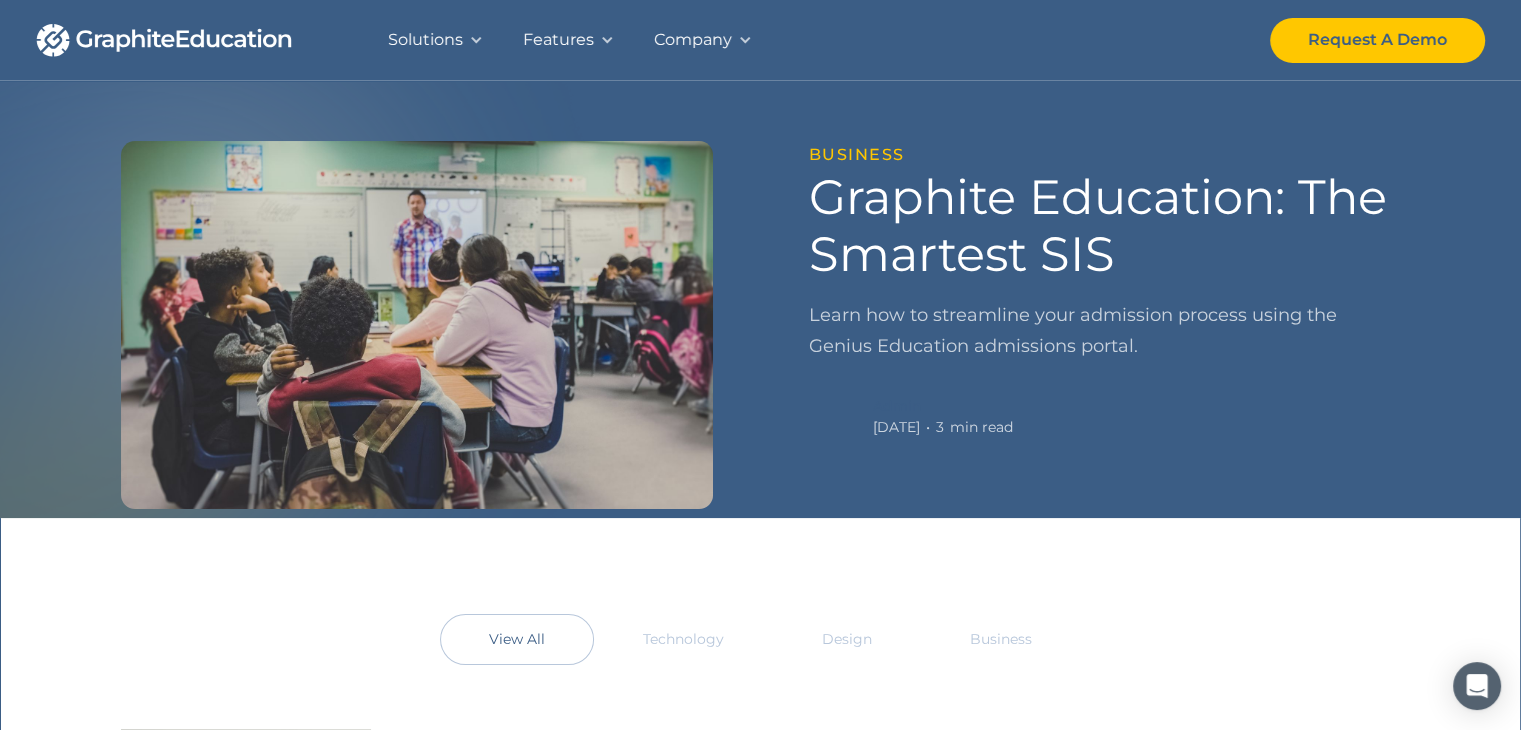 click on "Learn how to streamline your admission process using the Genius Education admissions portal." at bounding box center [1105, 331] 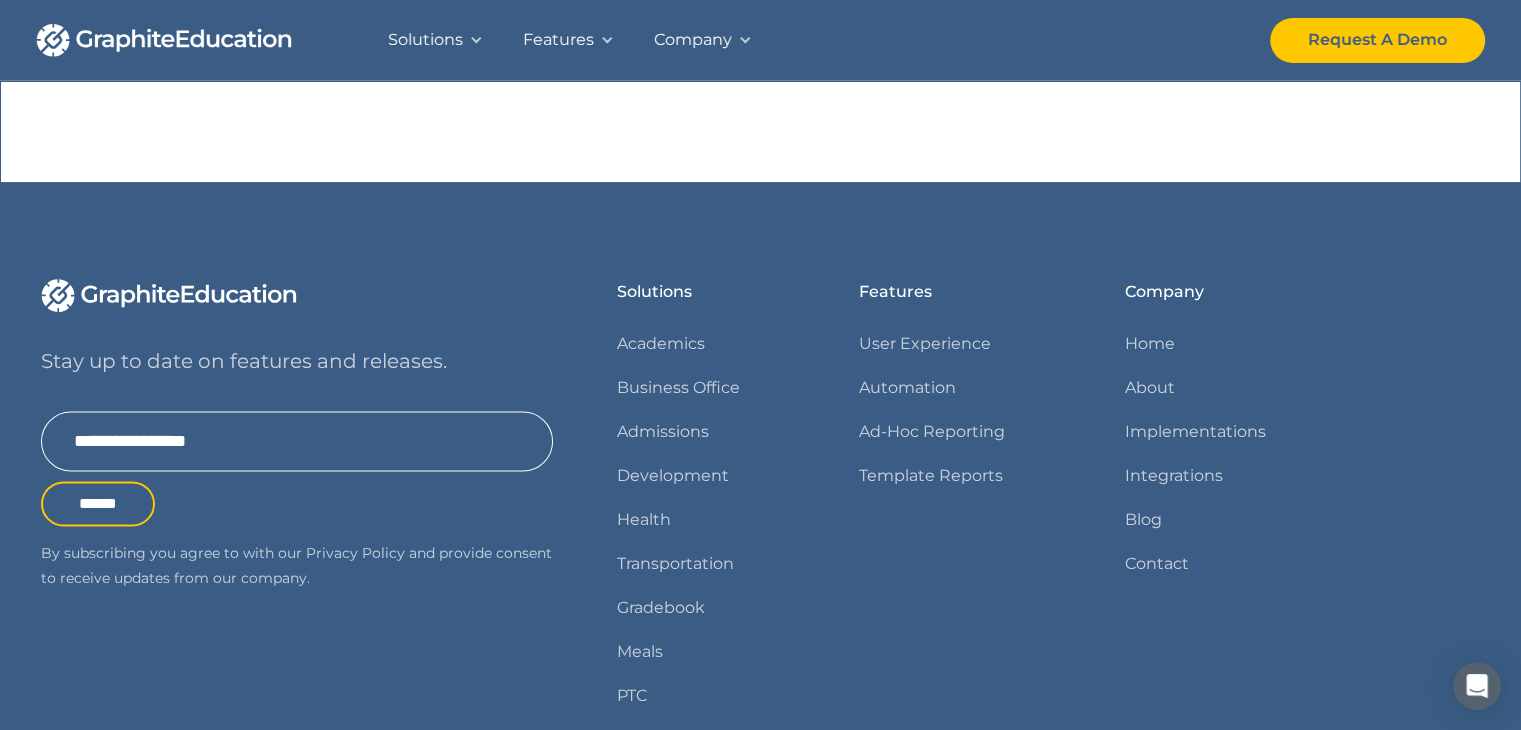 scroll, scrollTop: 3144, scrollLeft: 0, axis: vertical 